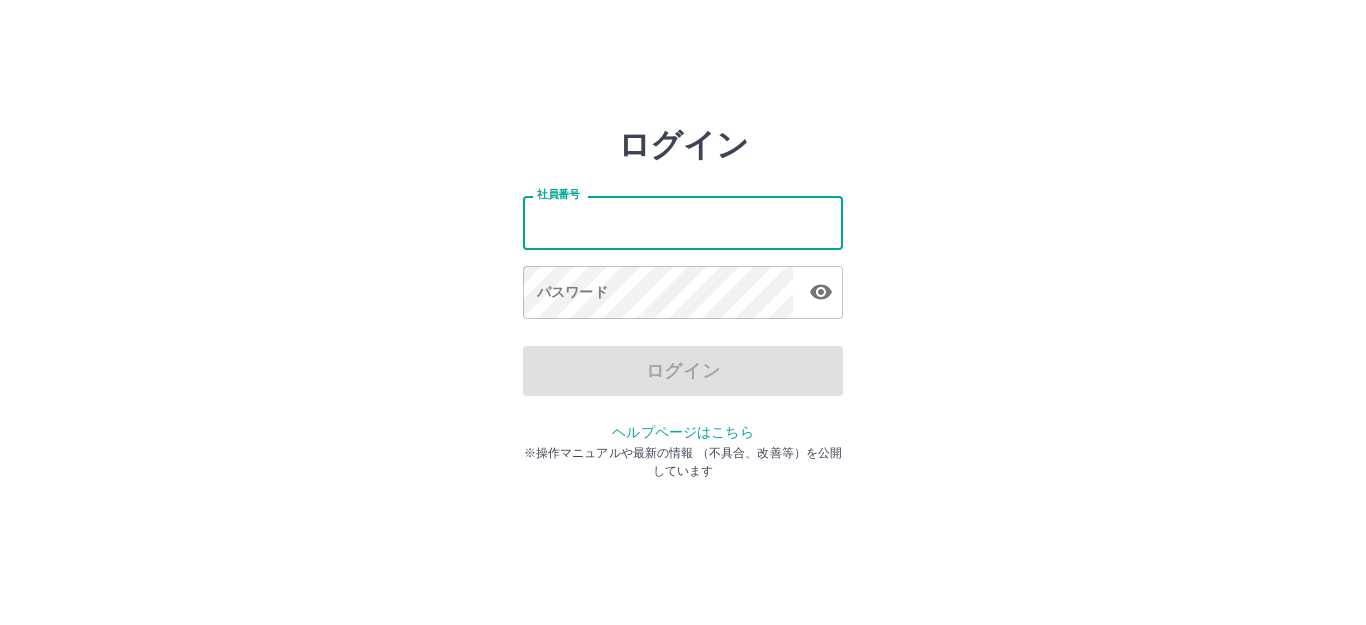 scroll, scrollTop: 0, scrollLeft: 0, axis: both 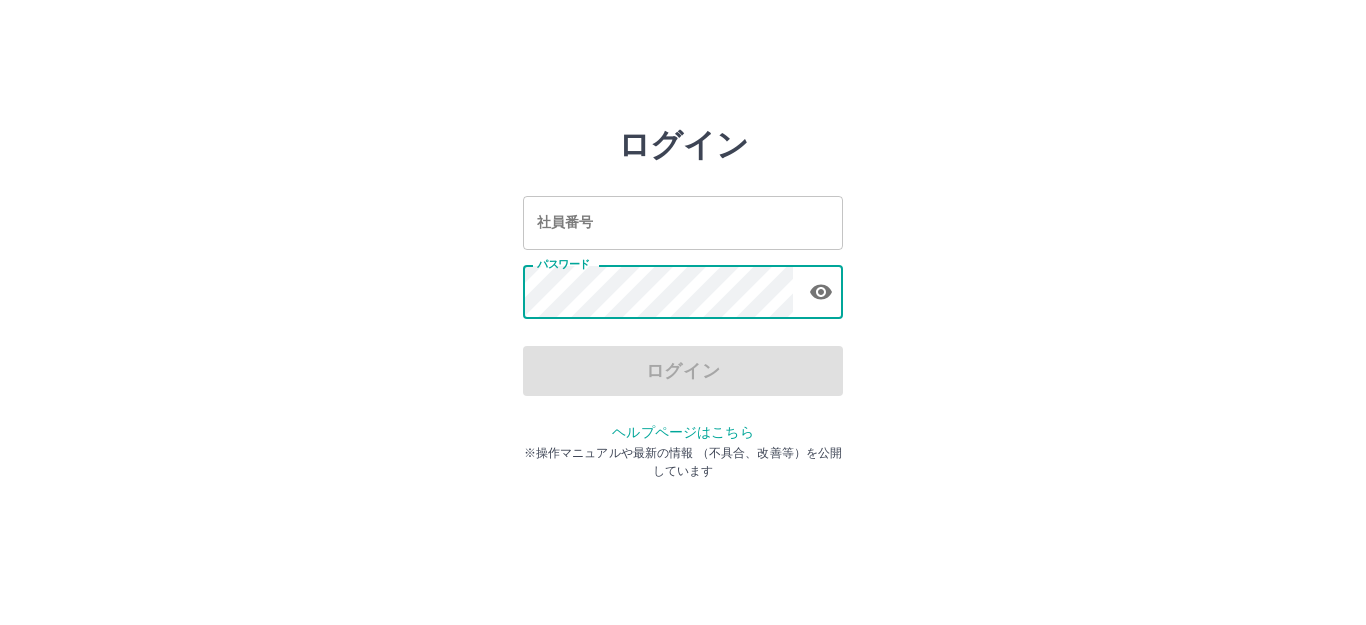 click on "社員番号" at bounding box center (683, 222) 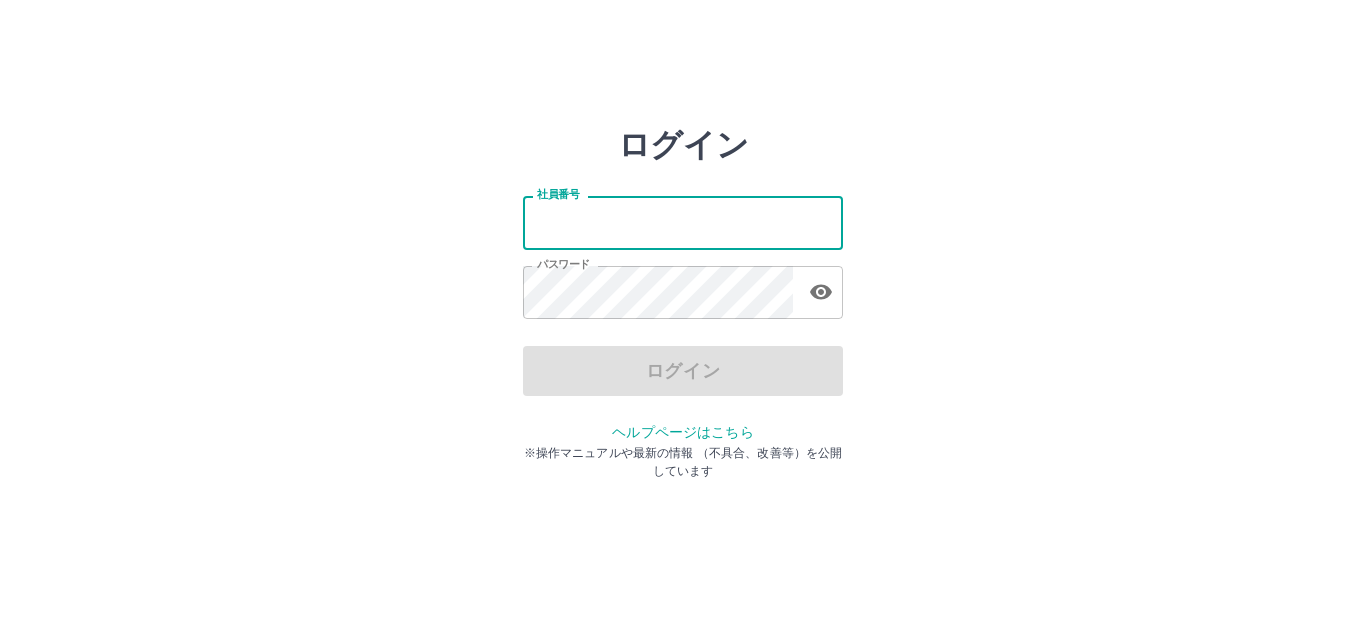 type on "*******" 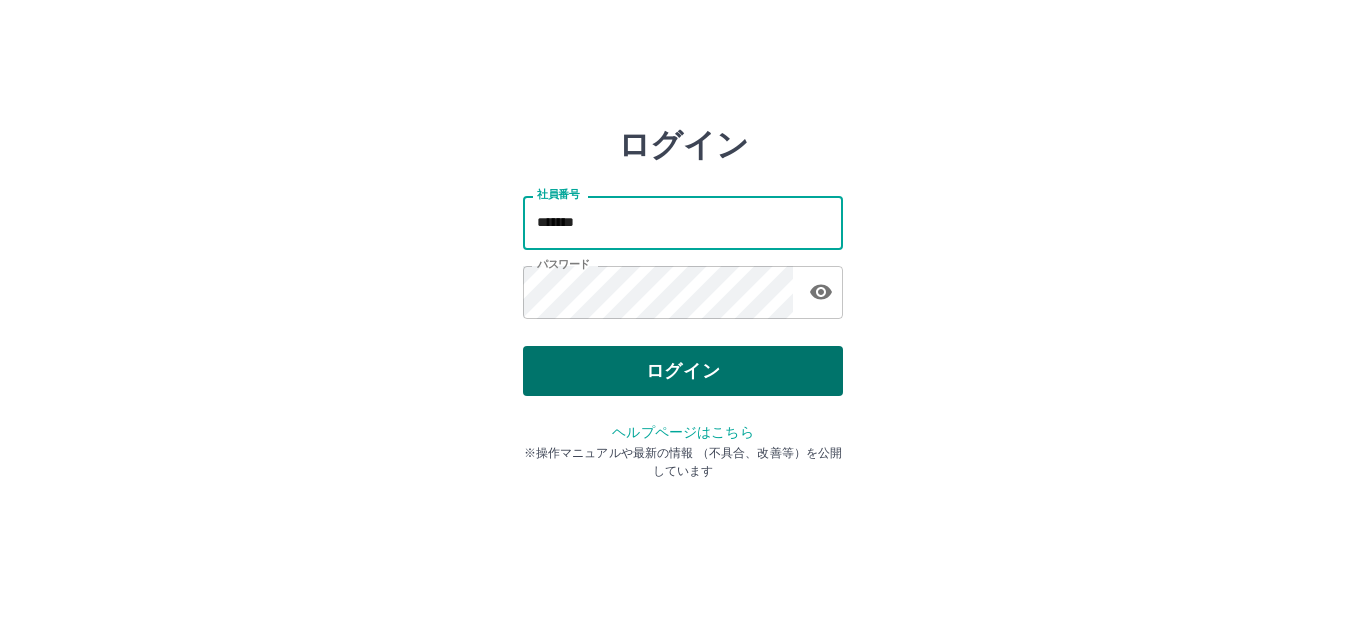 click on "ログイン" at bounding box center (683, 371) 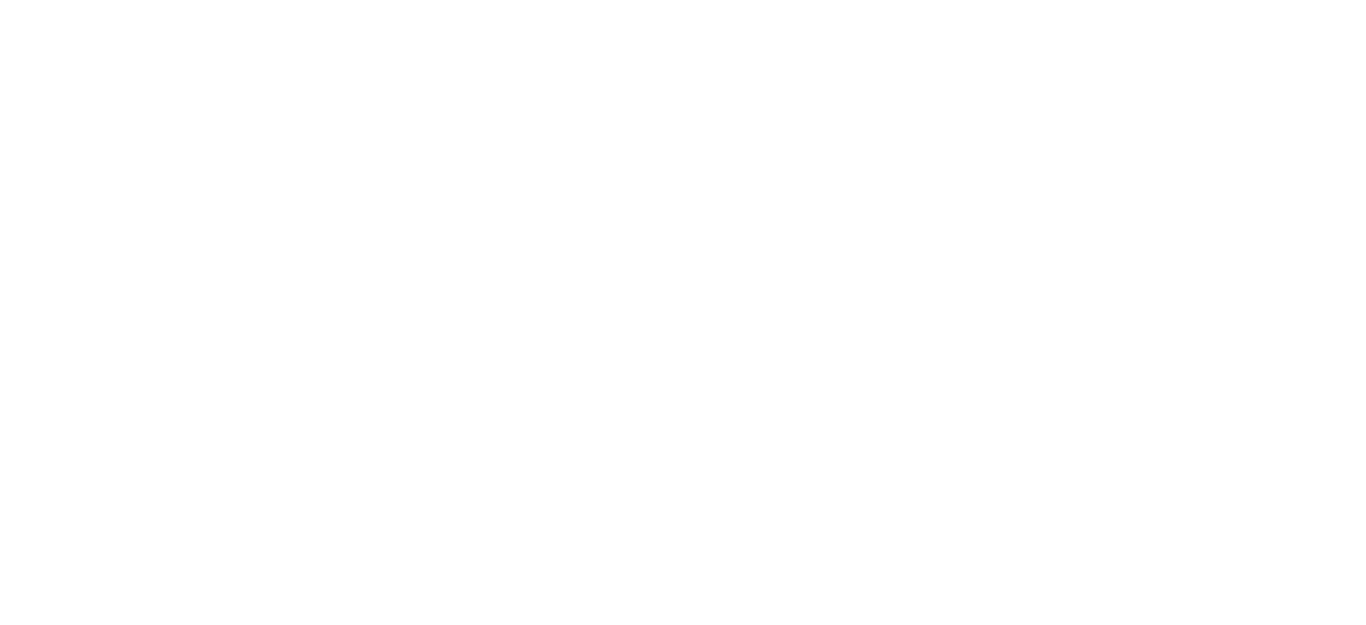 scroll, scrollTop: 0, scrollLeft: 0, axis: both 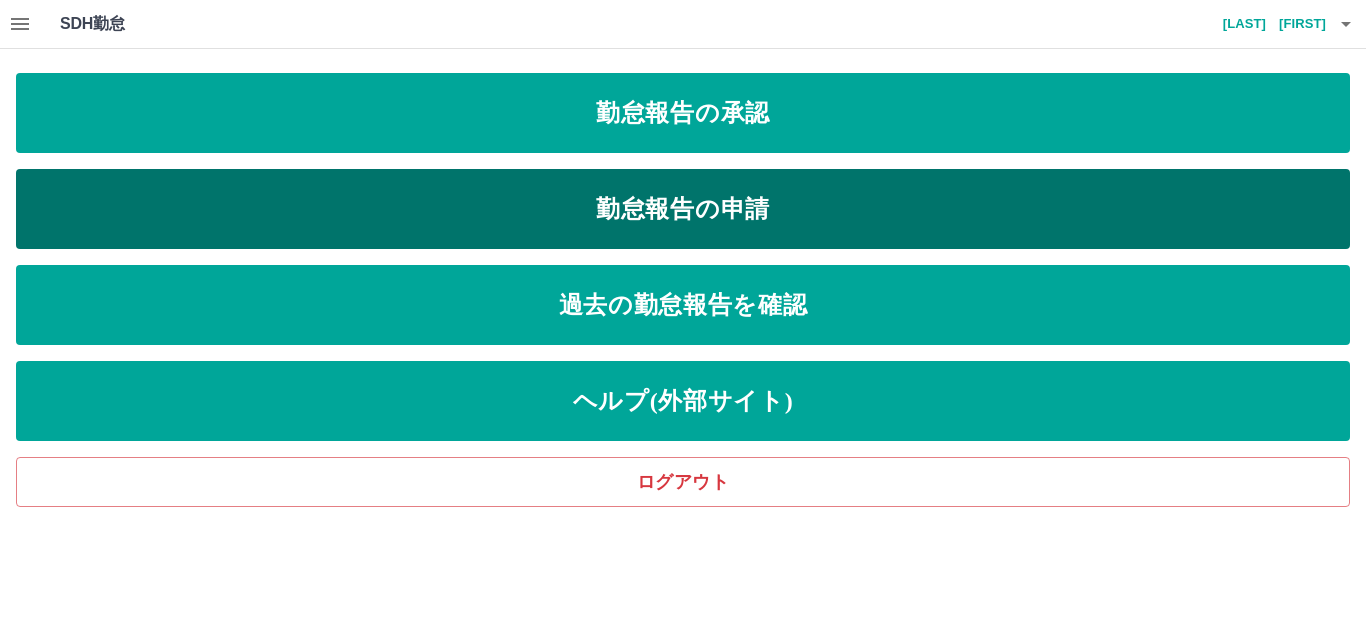 click on "勤怠報告の申請" at bounding box center (683, 209) 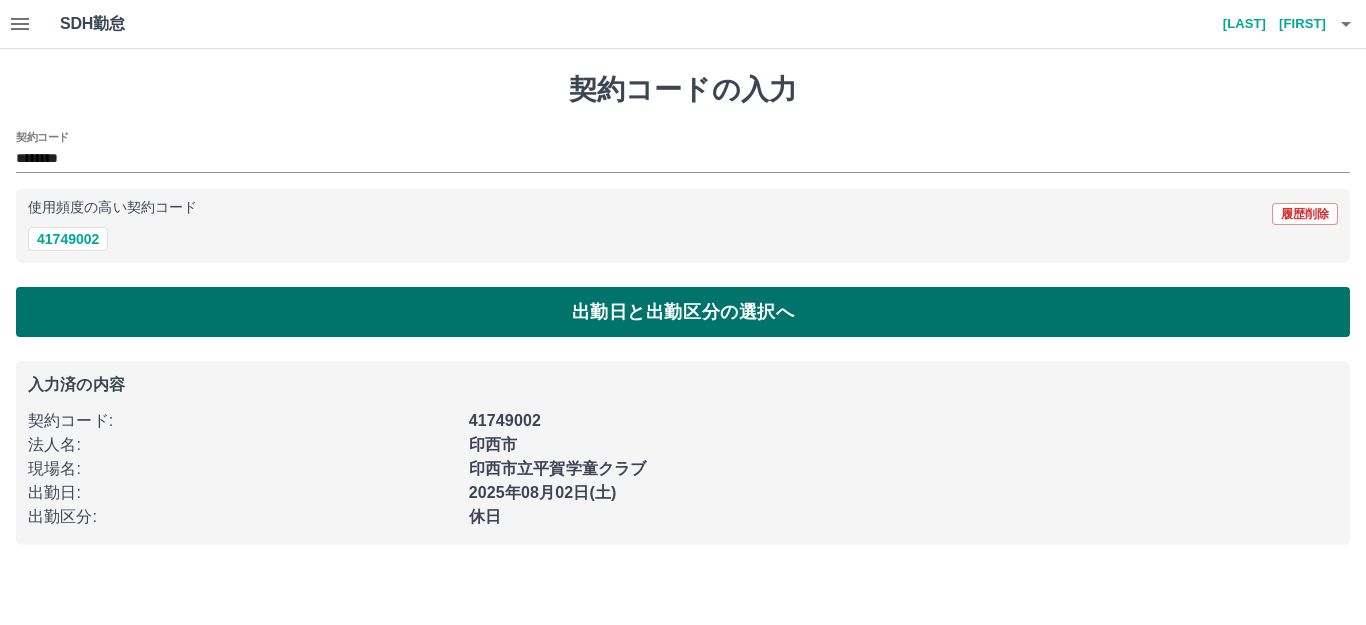 click on "出勤日と出勤区分の選択へ" at bounding box center [683, 312] 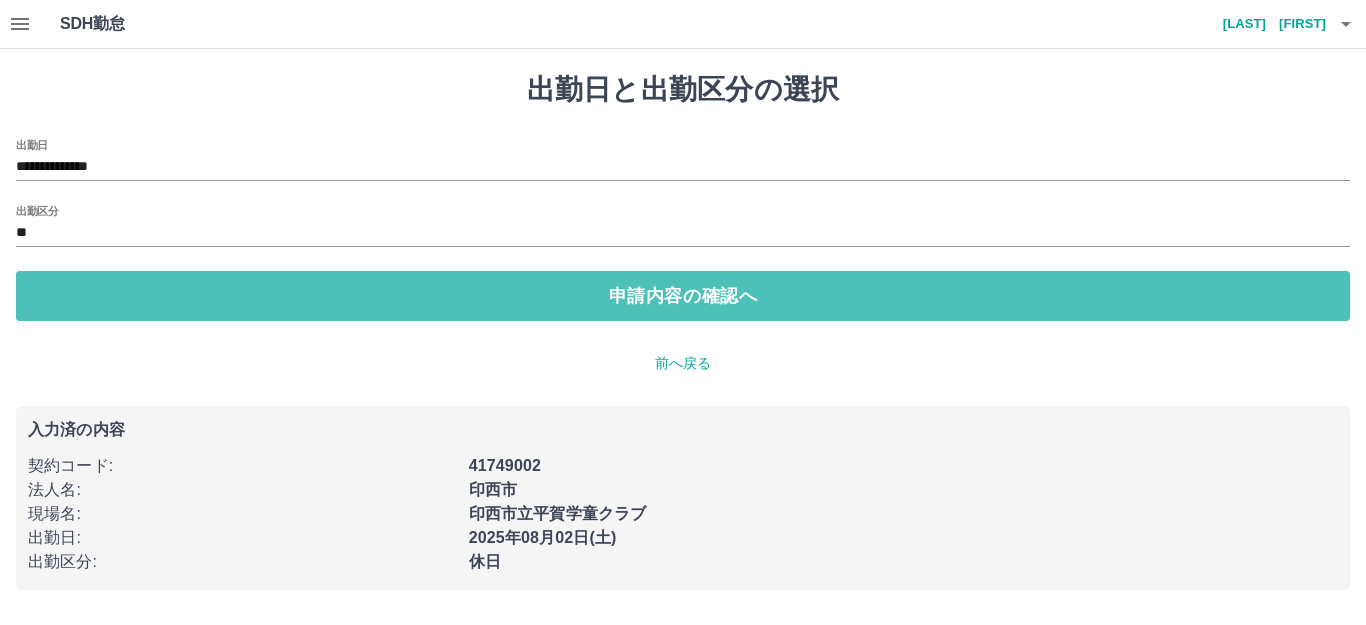 click on "申請内容の確認へ" at bounding box center (683, 296) 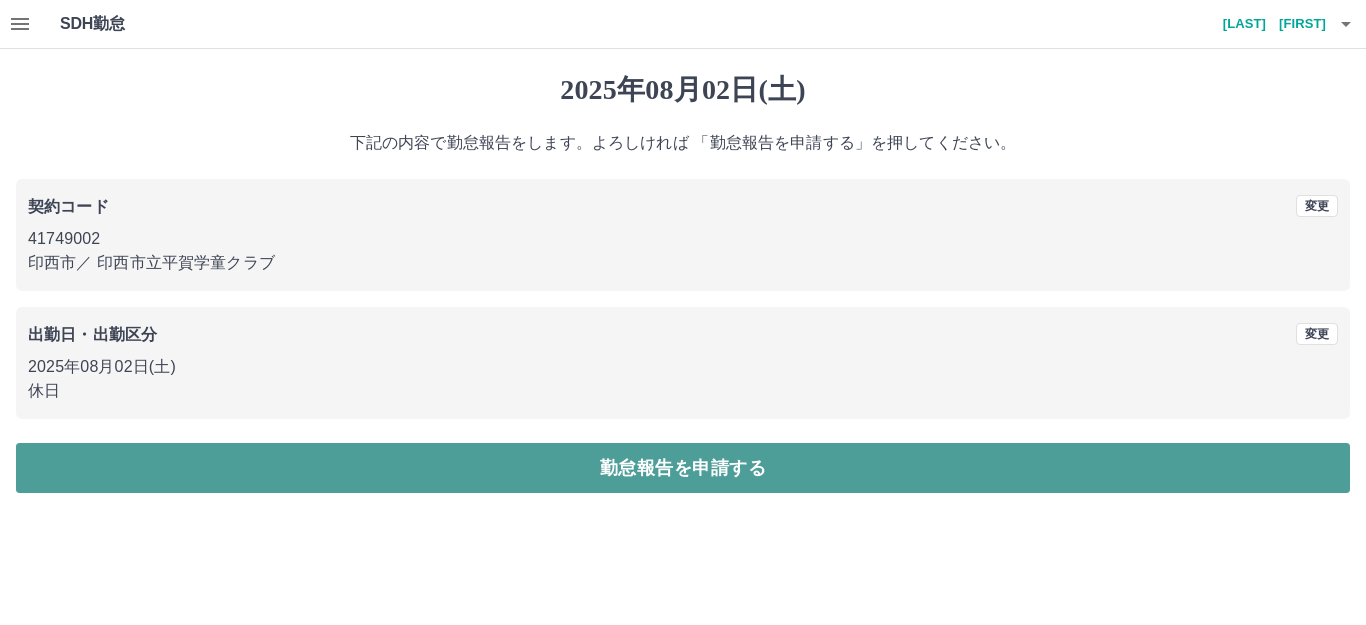 click on "勤怠報告を申請する" at bounding box center [683, 468] 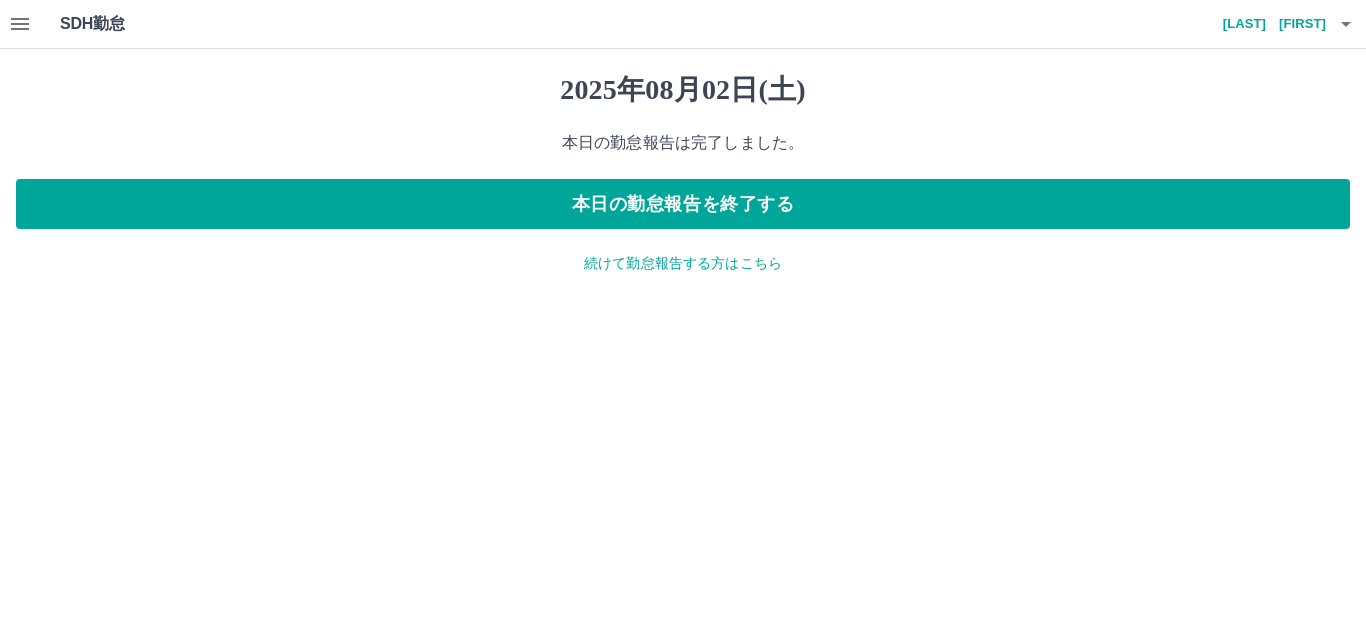 click 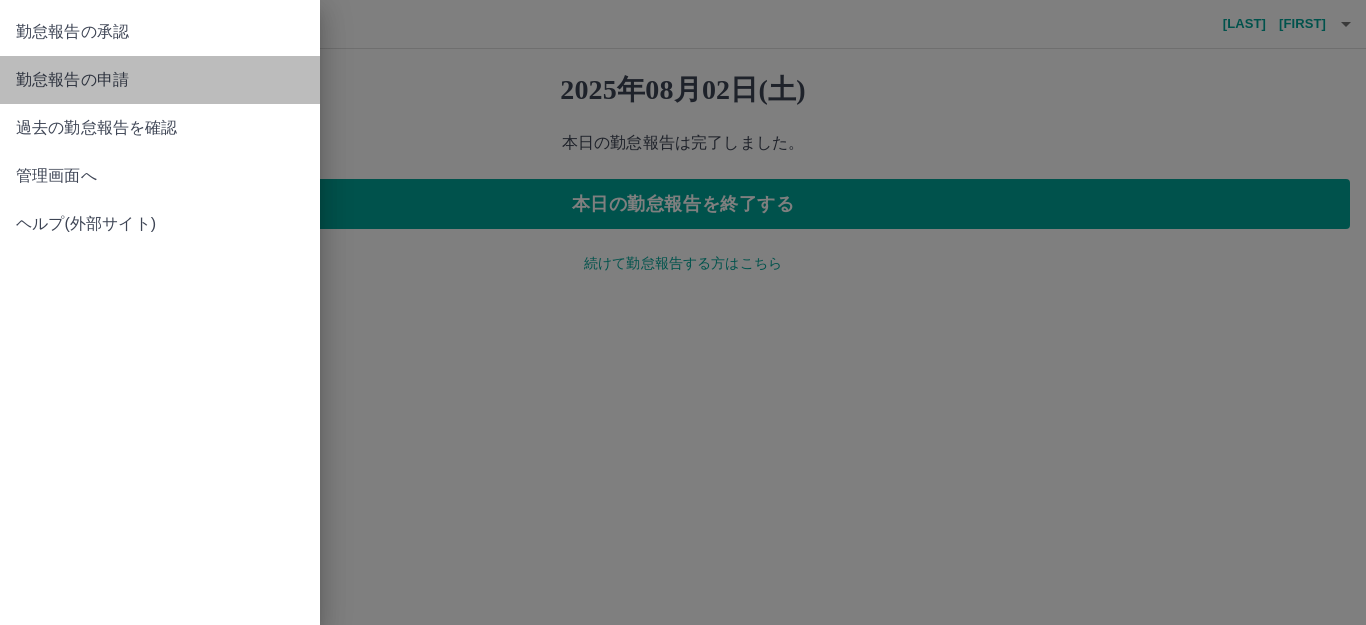 click on "勤怠報告の申請" at bounding box center [160, 80] 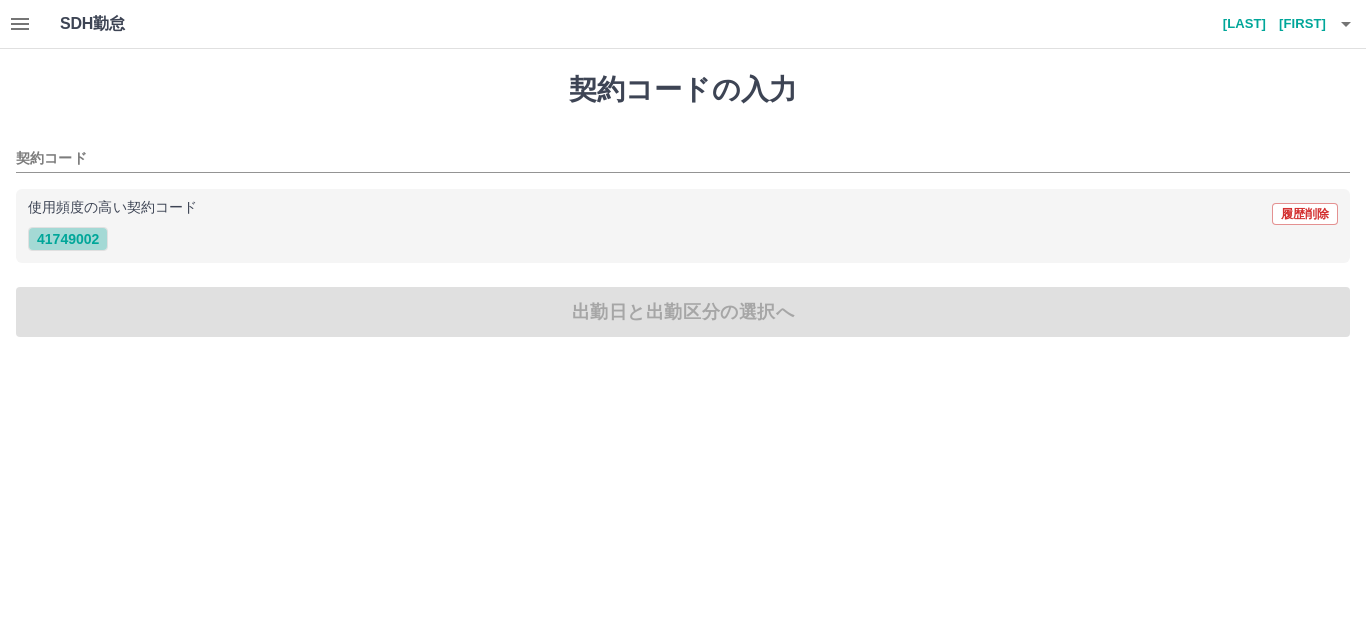 click on "41749002" at bounding box center (68, 239) 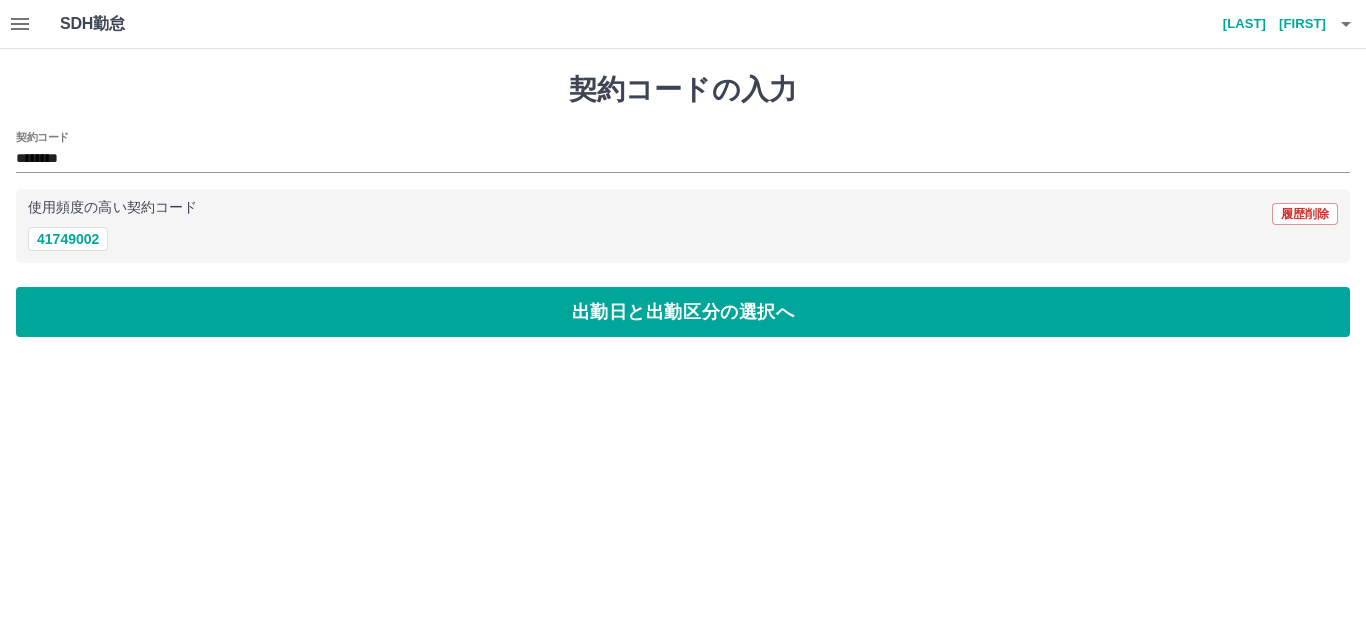 click on "契約コードの入力 契約コード ******** 使用頻度の高い契約コード 履歴削除 41749002 出勤日と出勤区分の選択へ" at bounding box center [683, 205] 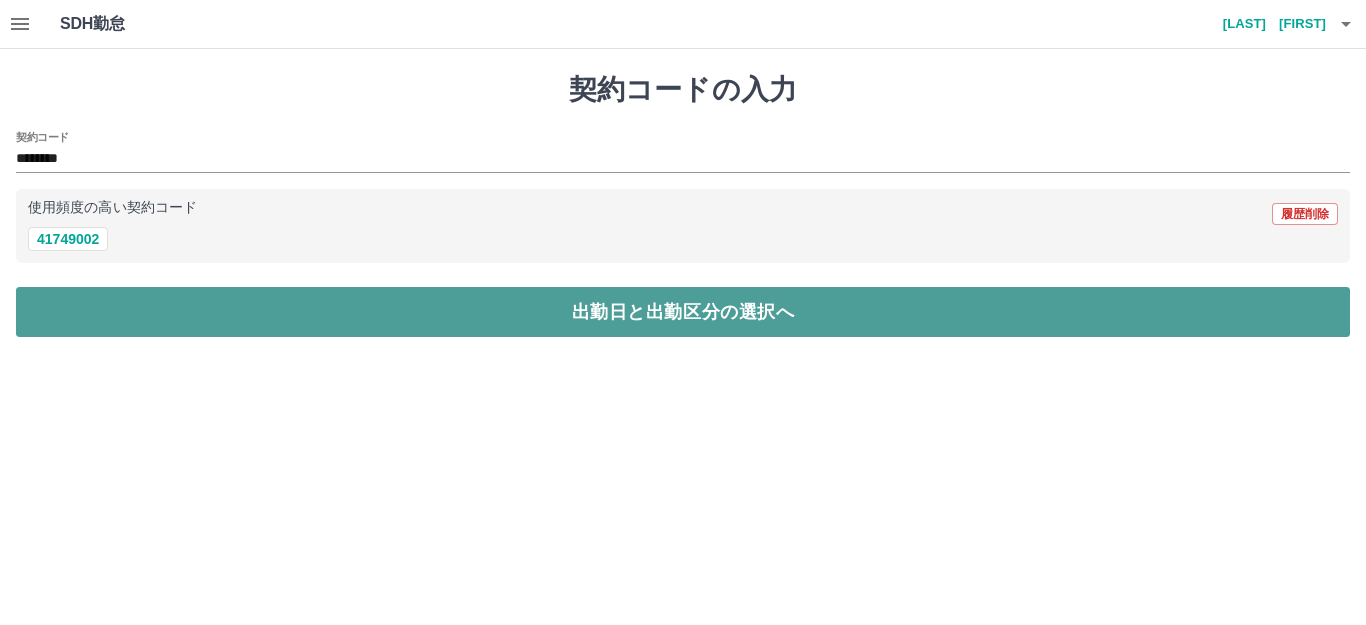 click on "出勤日と出勤区分の選択へ" at bounding box center (683, 312) 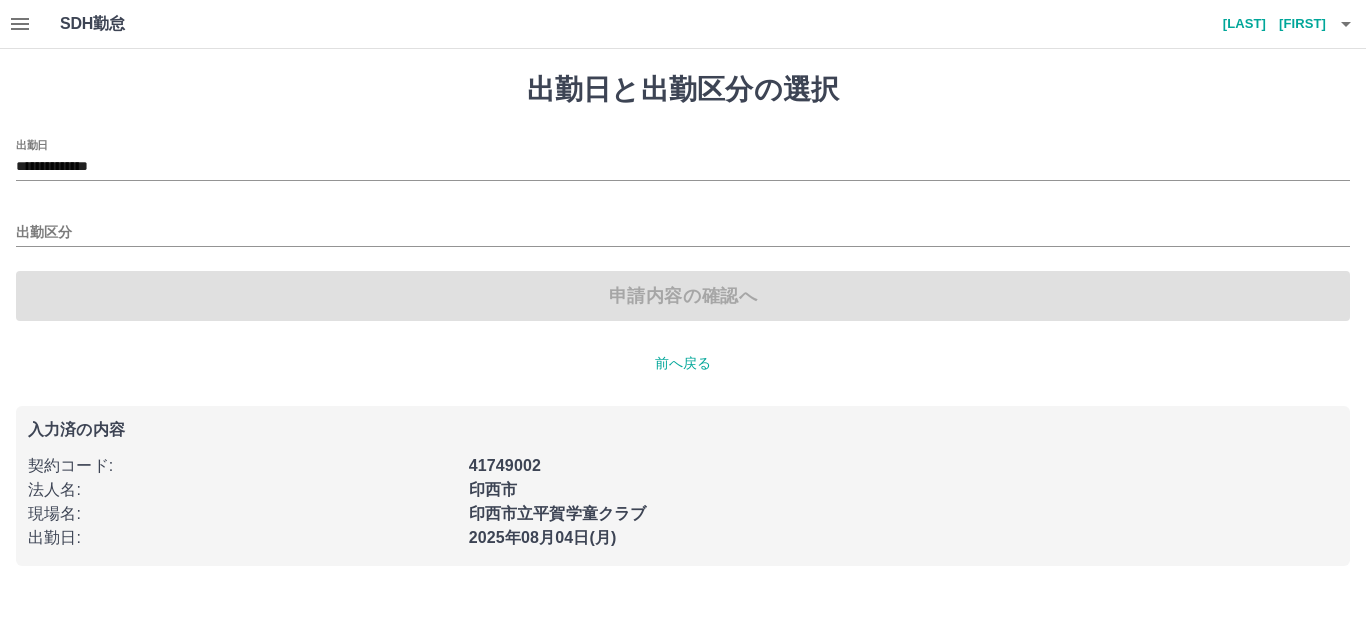 click on "**********" at bounding box center [683, 160] 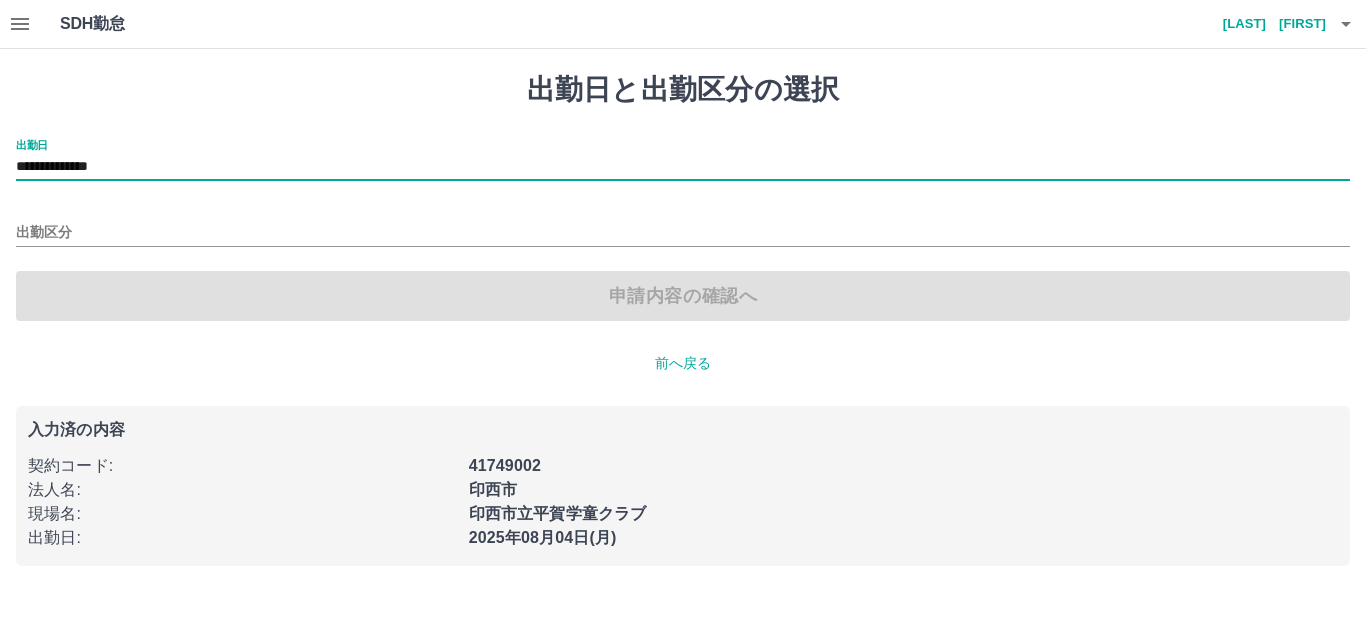 click on "**********" at bounding box center [683, 230] 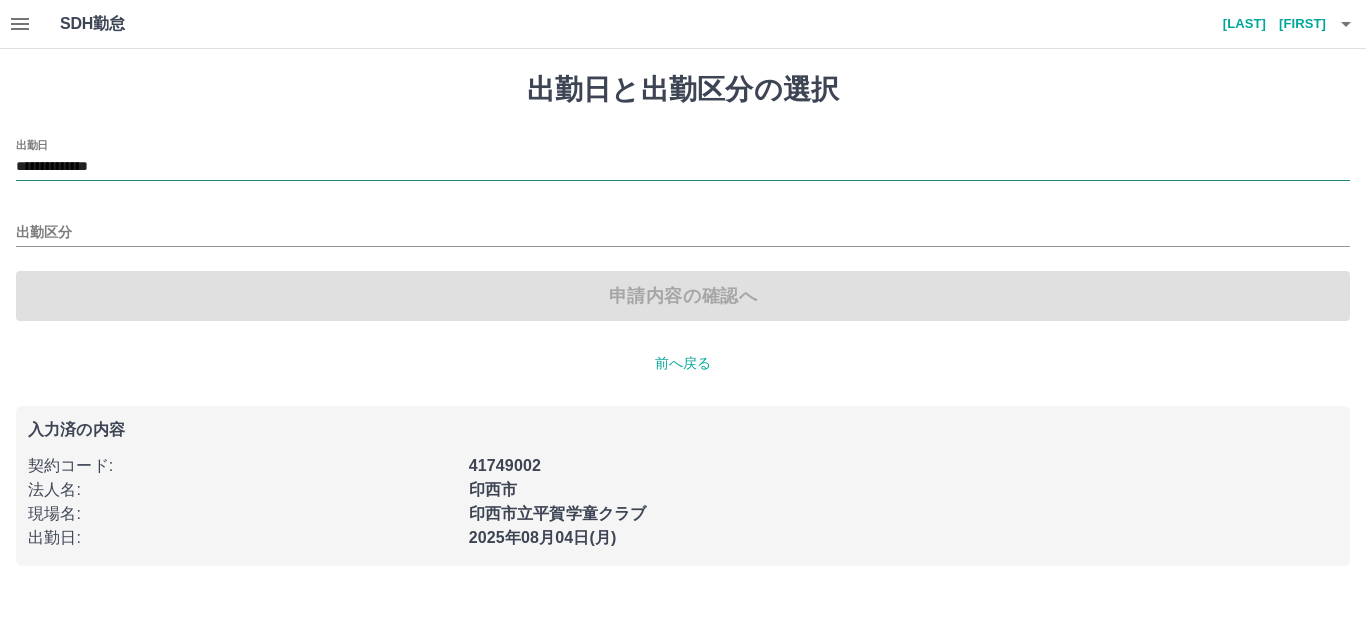 click on "**********" at bounding box center (683, 167) 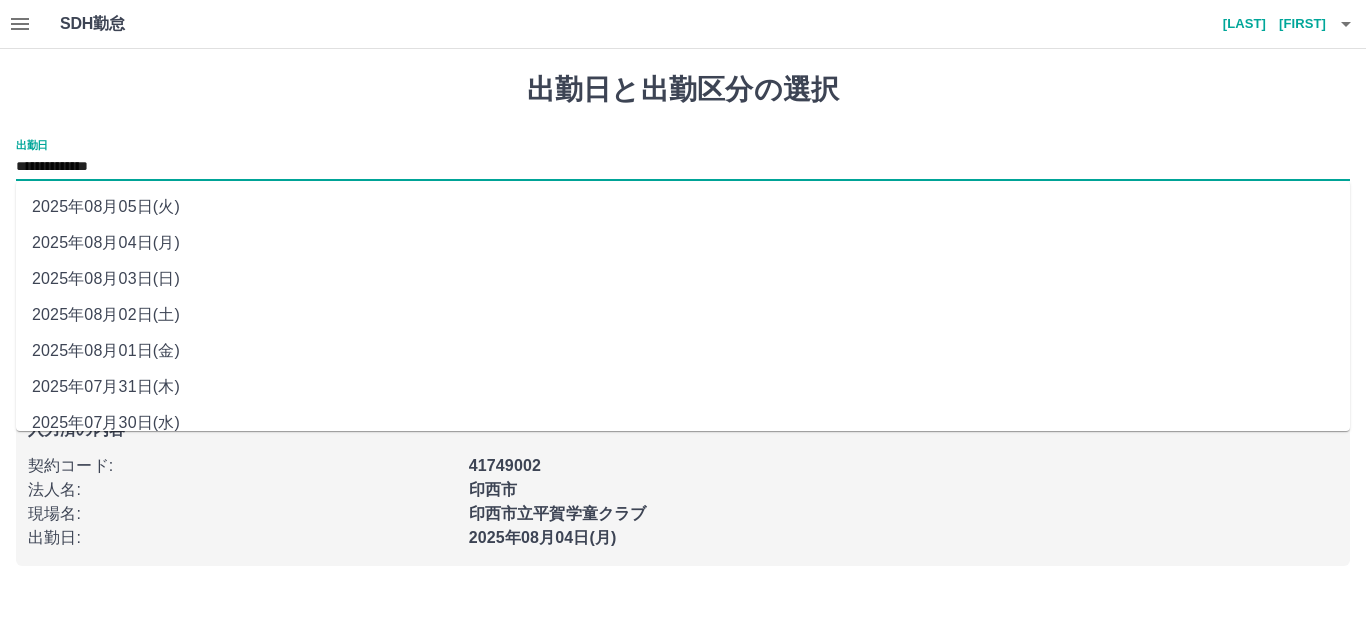click on "2025年08月03日(日)" at bounding box center (683, 279) 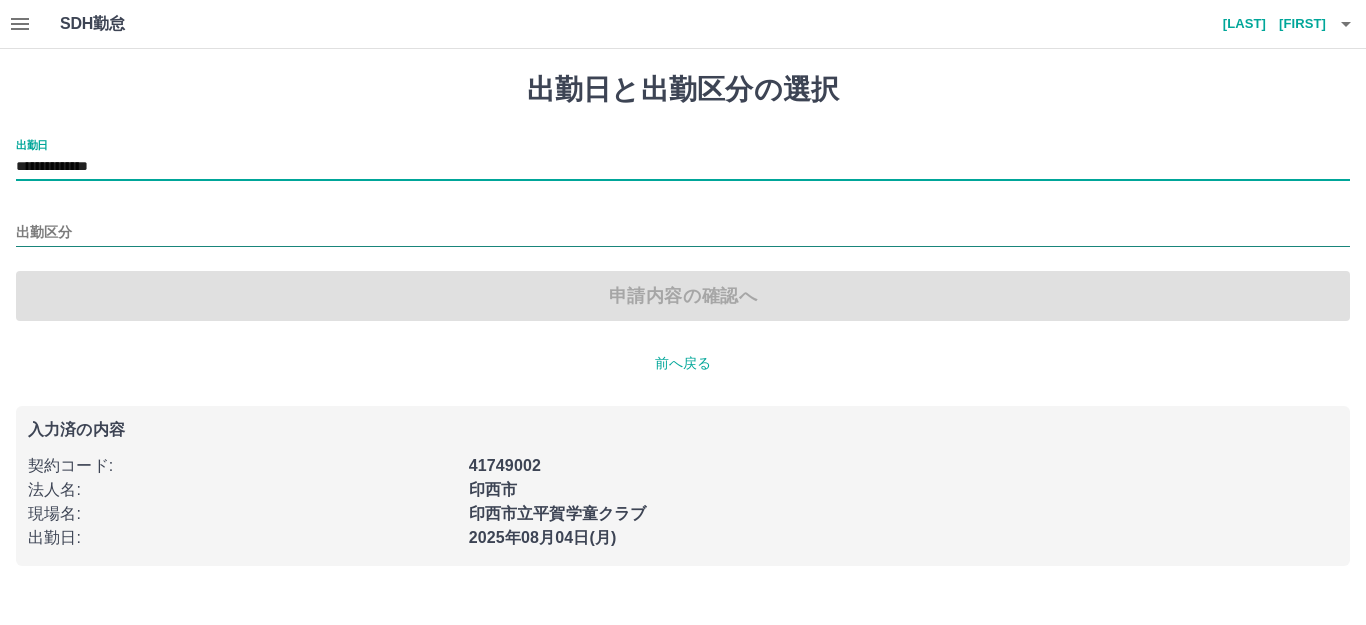 click on "出勤区分" at bounding box center [683, 233] 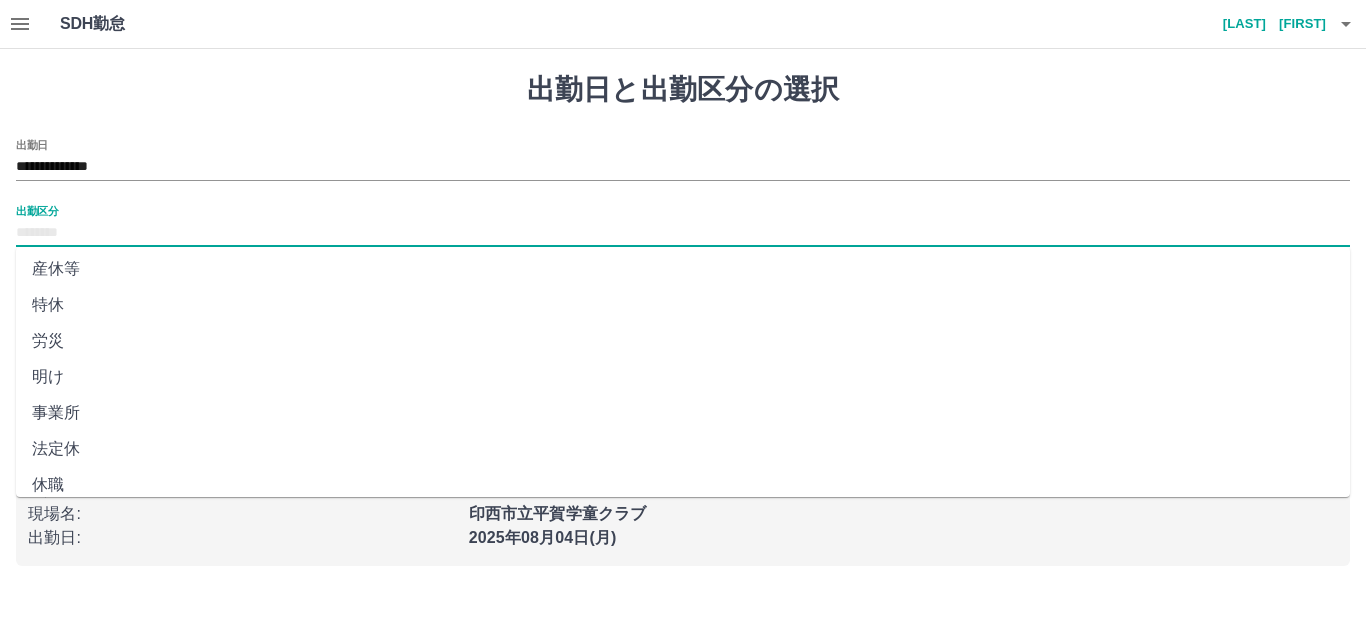scroll, scrollTop: 414, scrollLeft: 0, axis: vertical 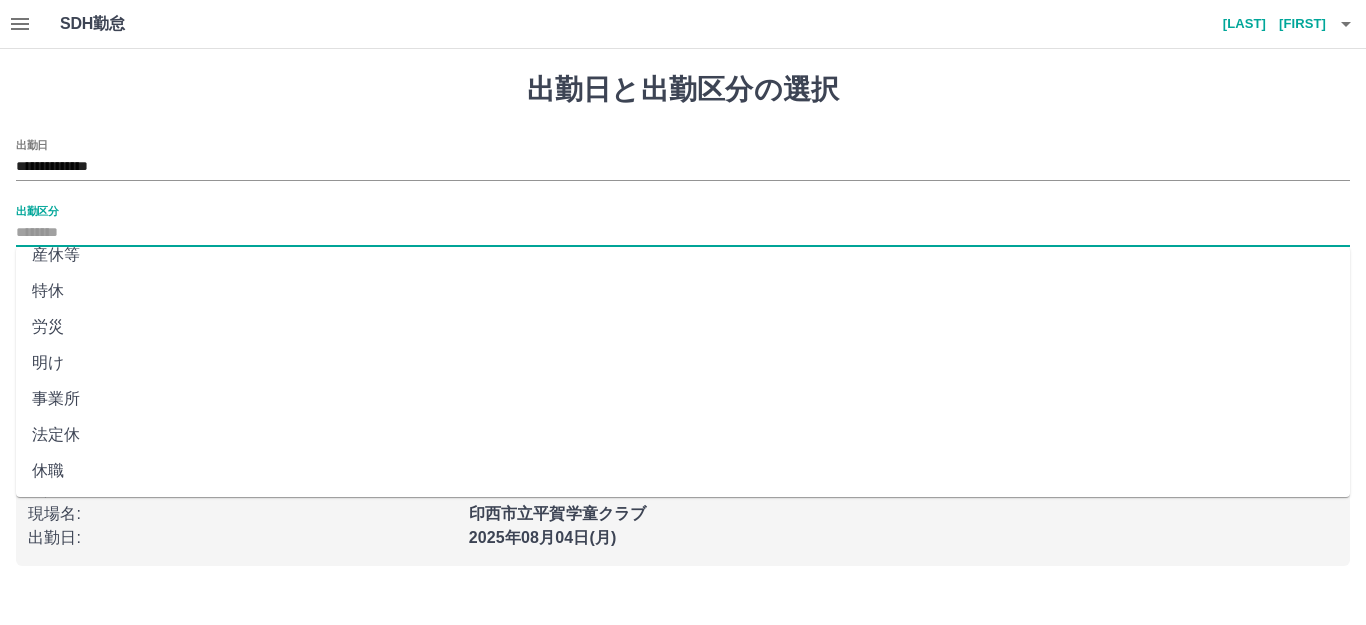 click on "法定休" at bounding box center [683, 435] 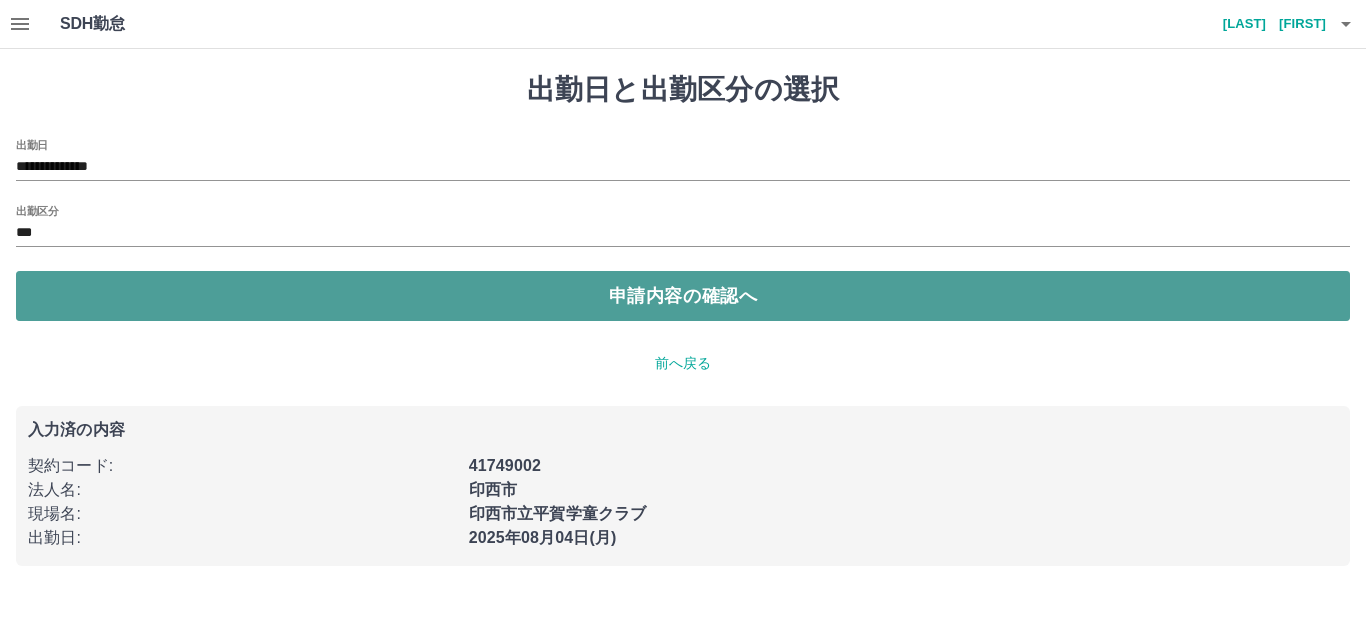 click on "申請内容の確認へ" at bounding box center (683, 296) 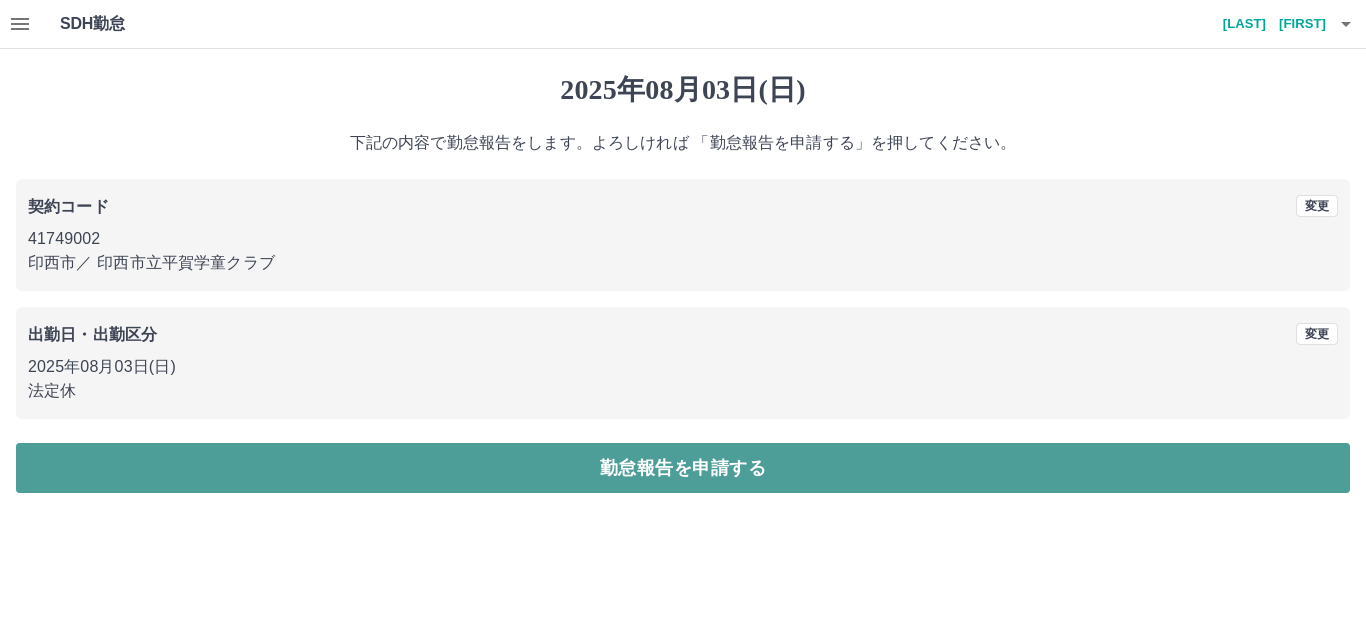 click on "勤怠報告を申請する" at bounding box center (683, 468) 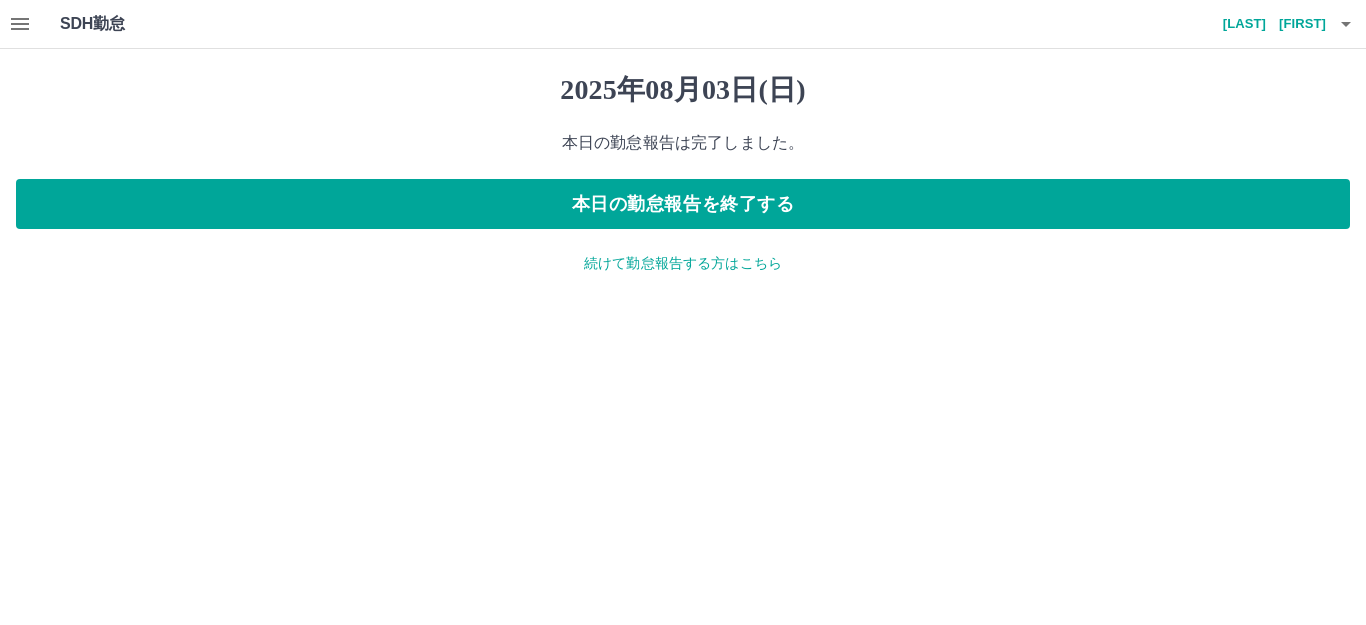 click 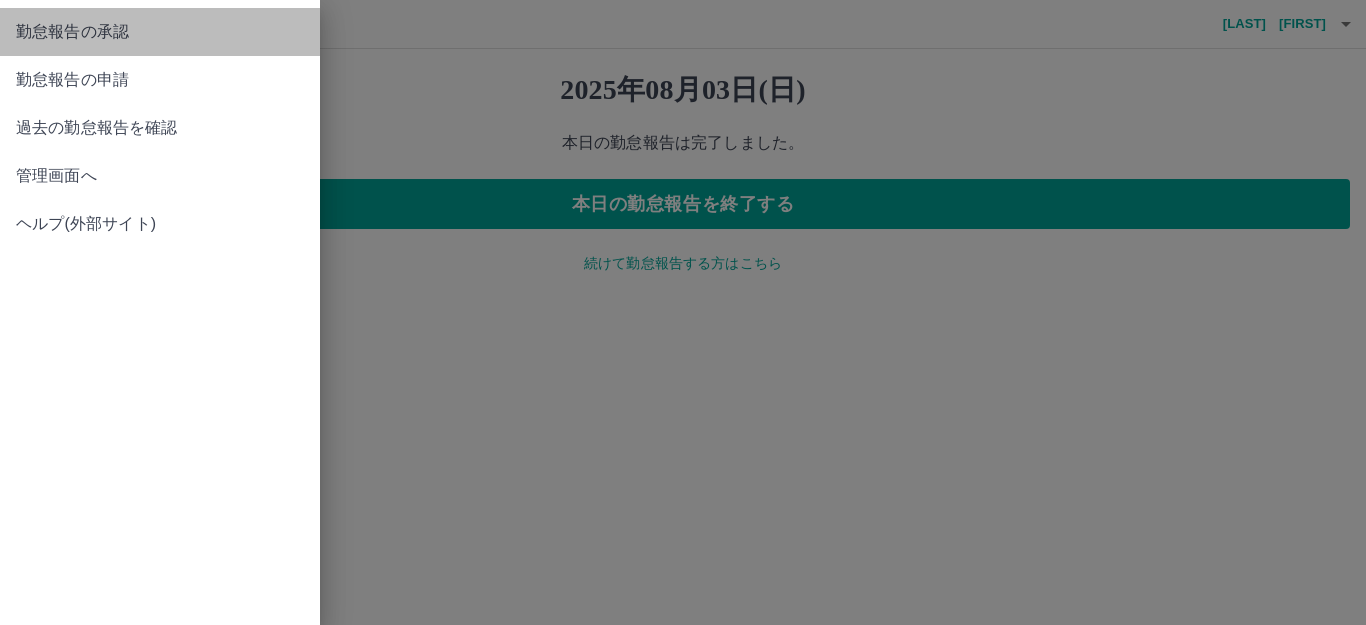 click on "勤怠報告の承認" at bounding box center [160, 32] 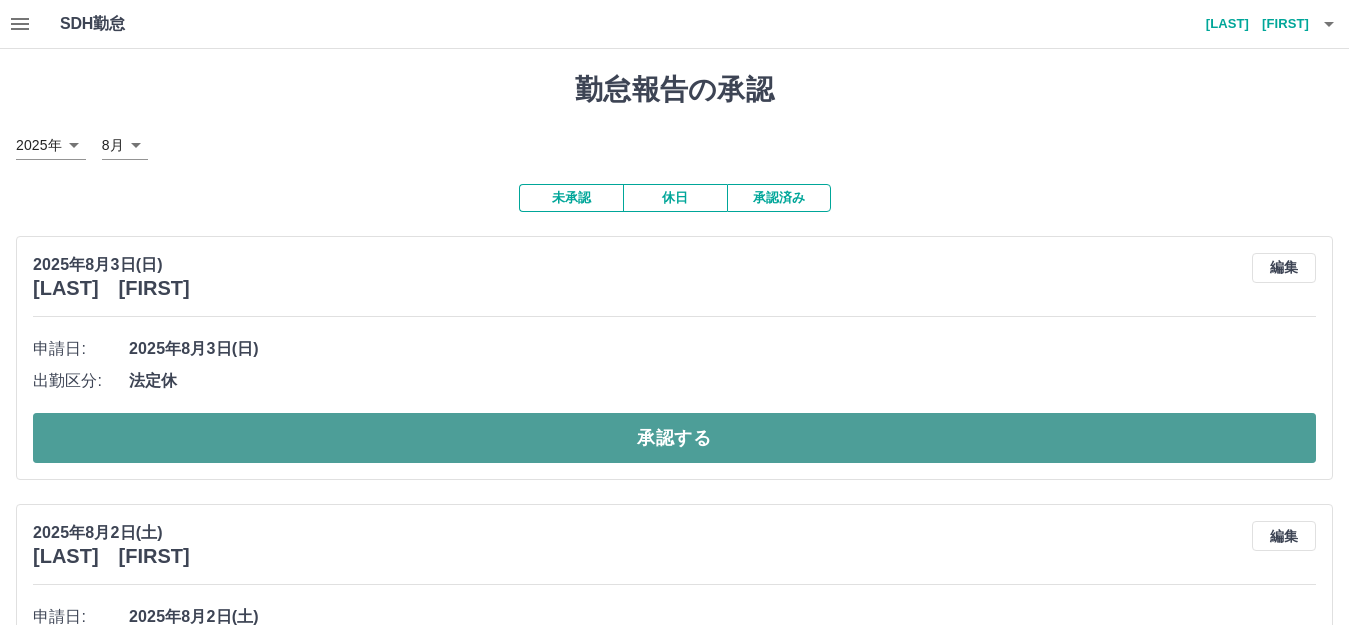 click on "承認する" at bounding box center [674, 438] 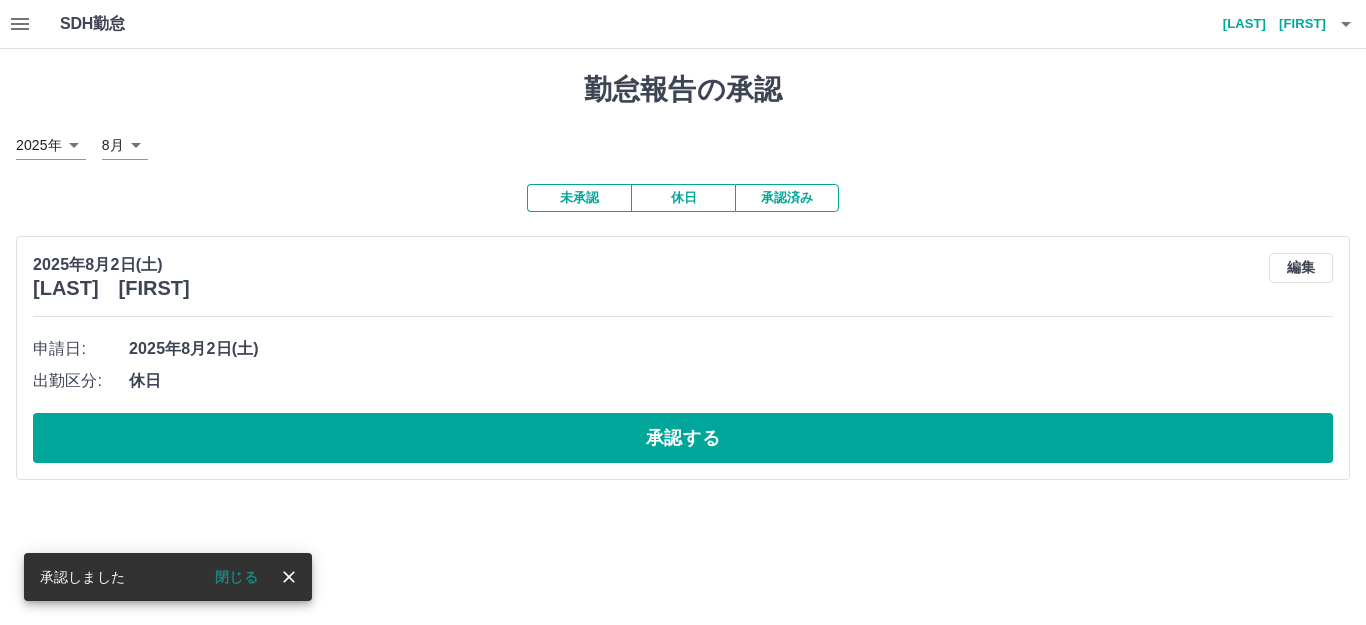 click on "閉じる" at bounding box center (236, 577) 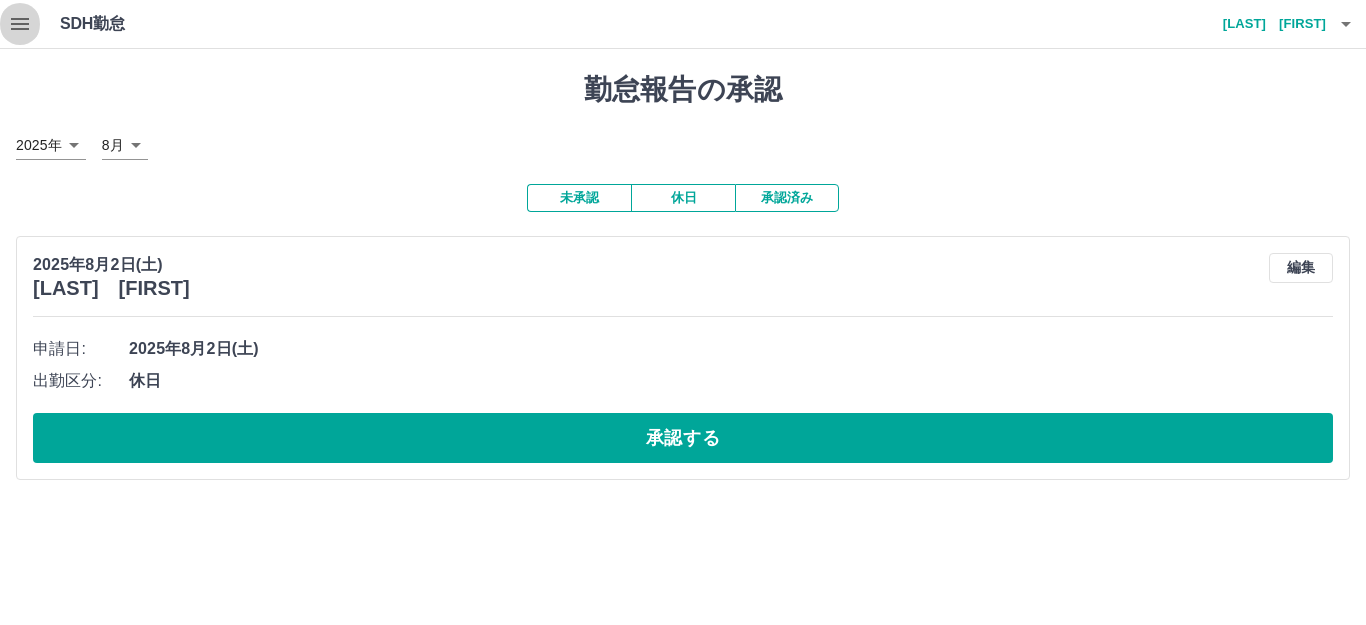 click at bounding box center [20, 24] 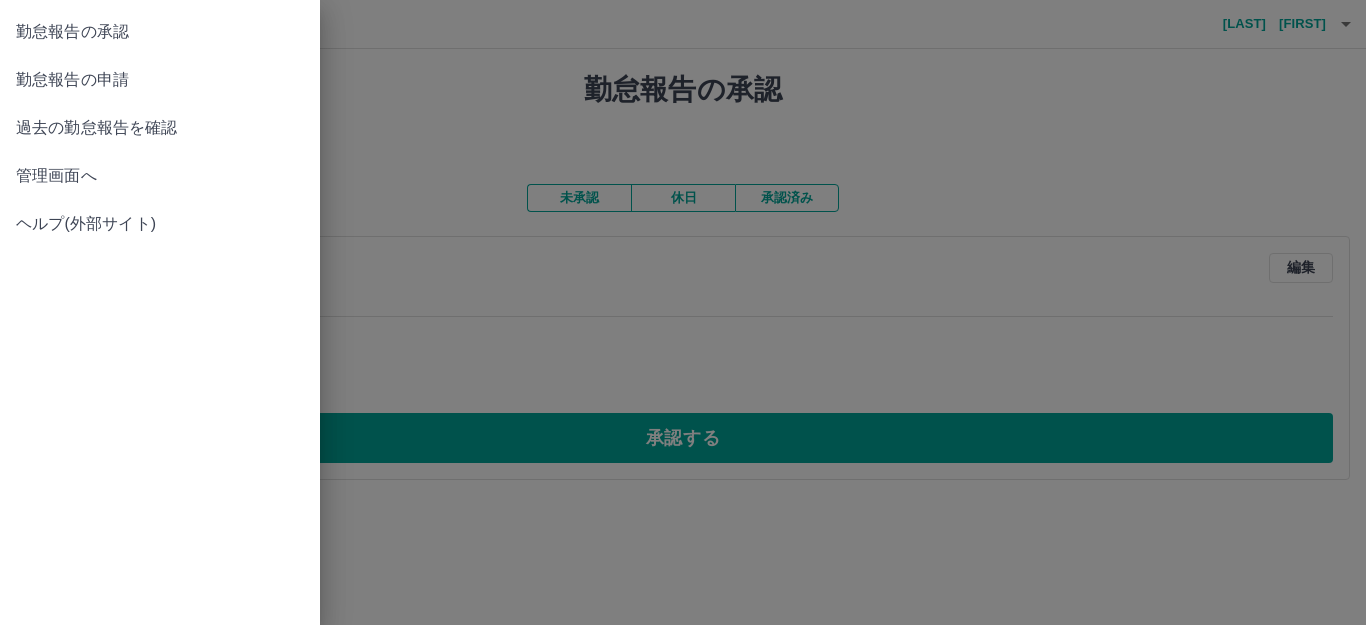 click on "勤怠報告の承認" at bounding box center [160, 32] 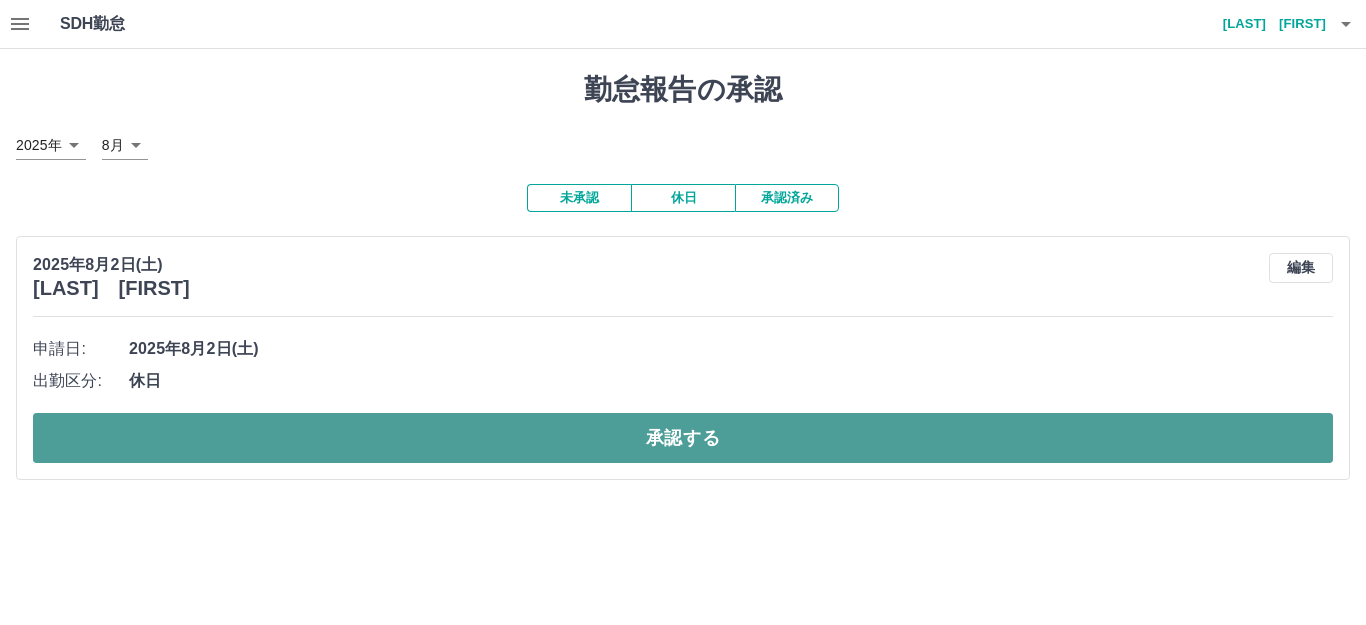 click on "承認する" at bounding box center [683, 438] 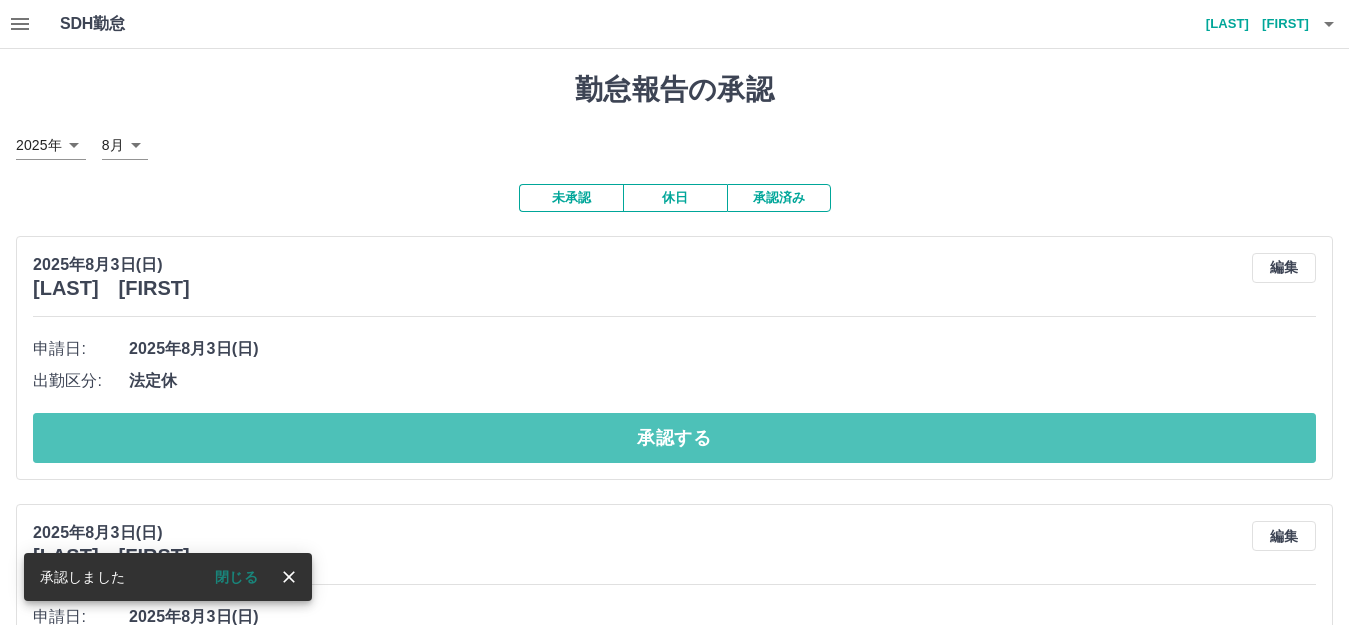 click on "承認する" at bounding box center (674, 438) 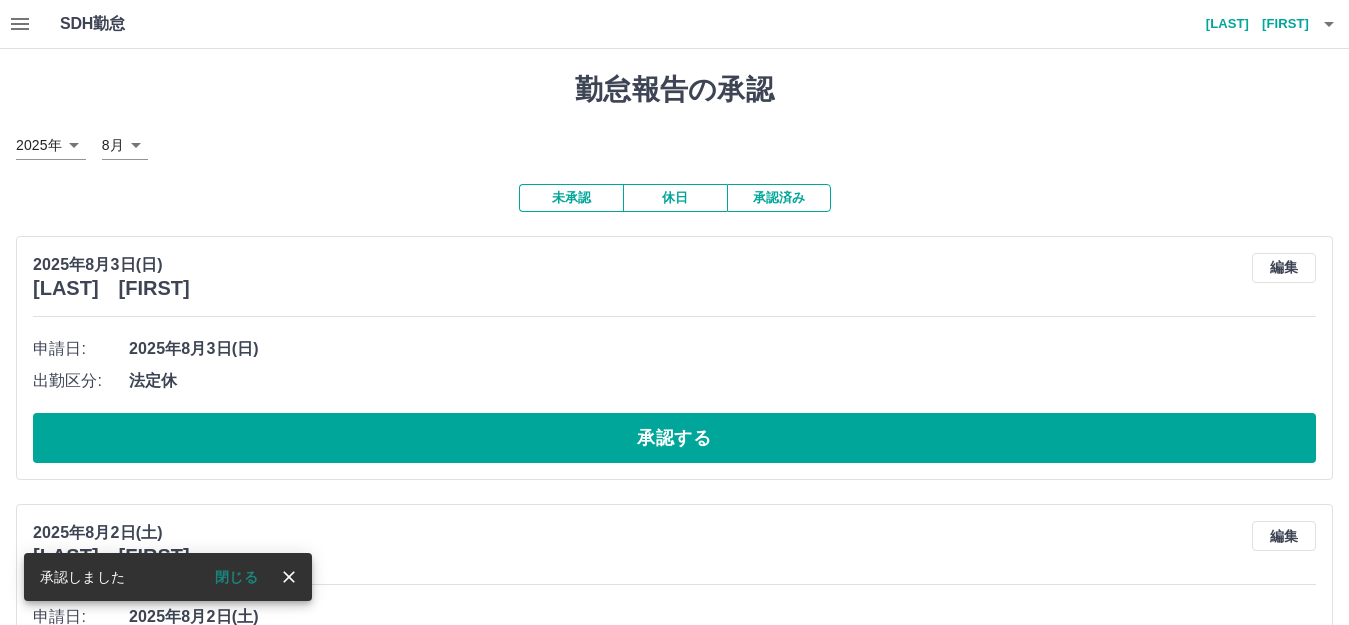 click on "承認する" at bounding box center [674, 438] 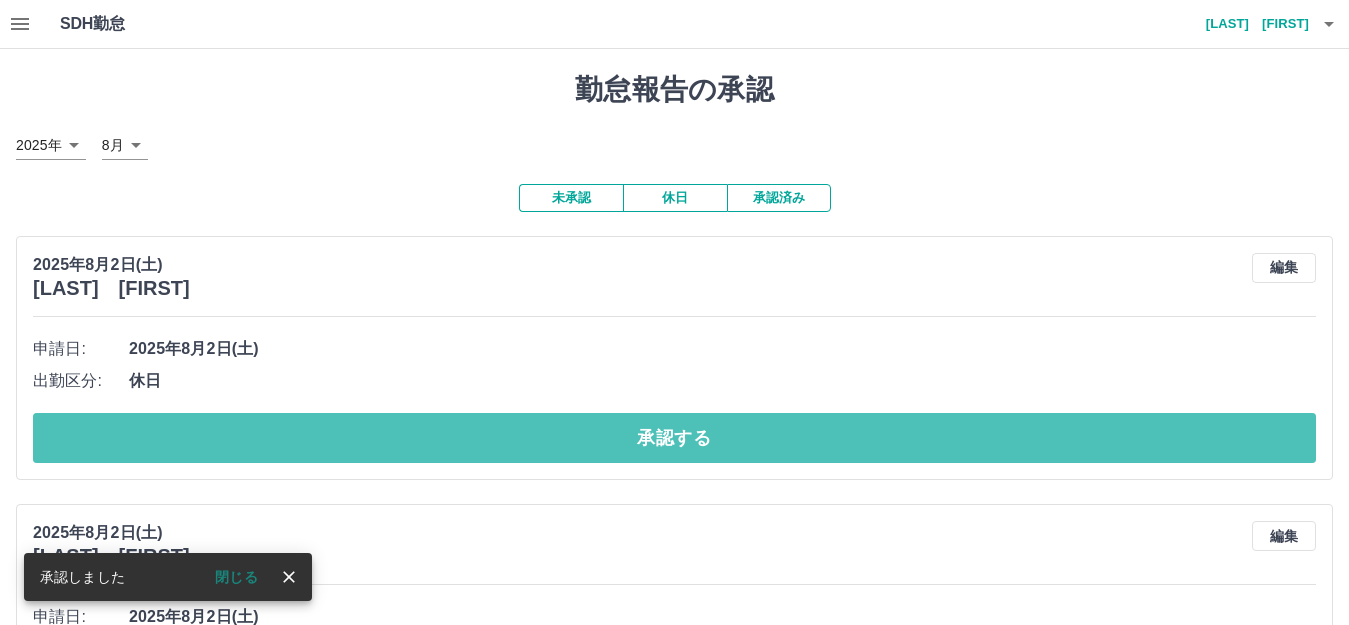 click on "承認する" at bounding box center [674, 438] 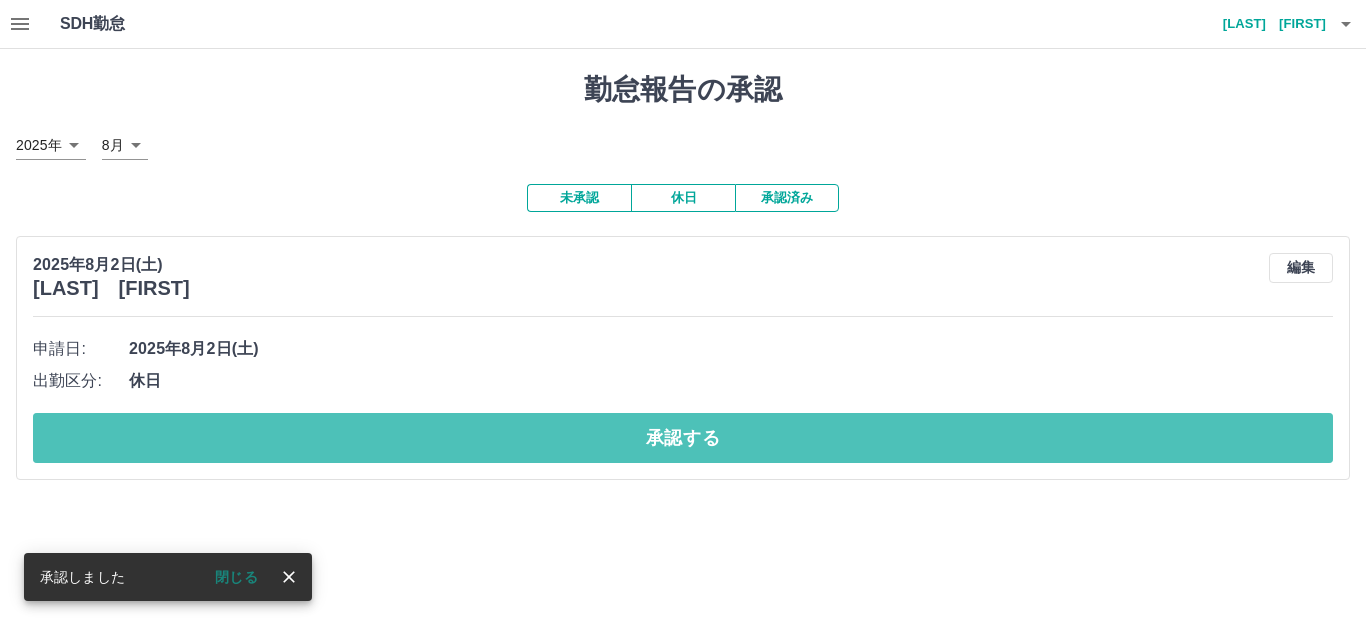 click on "承認する" at bounding box center (683, 438) 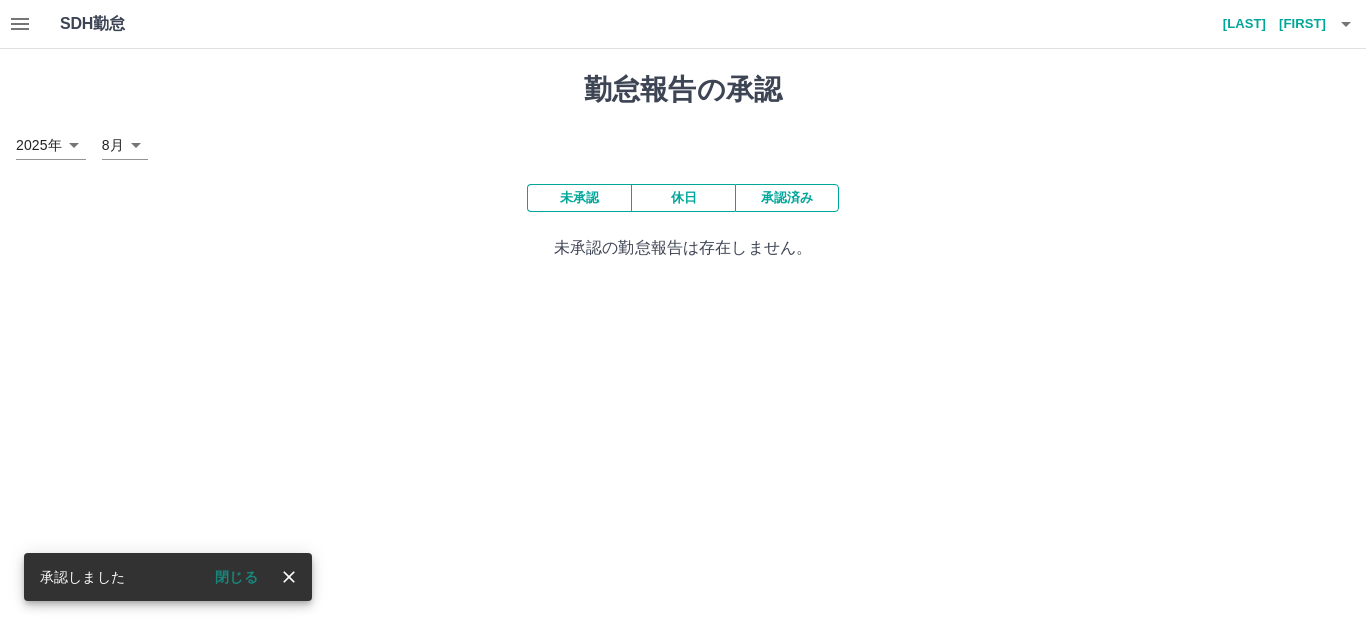 click on "閉じる" at bounding box center [236, 577] 